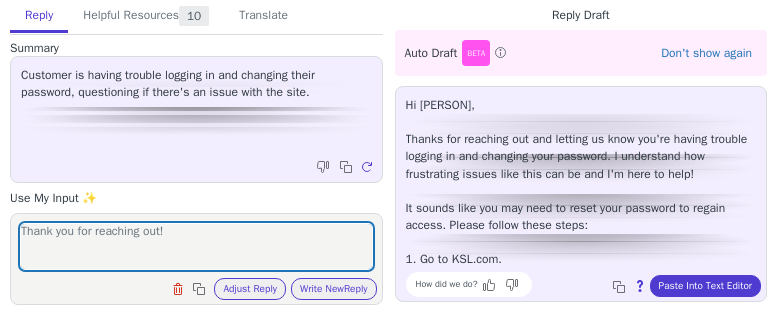 scroll, scrollTop: 0, scrollLeft: 0, axis: both 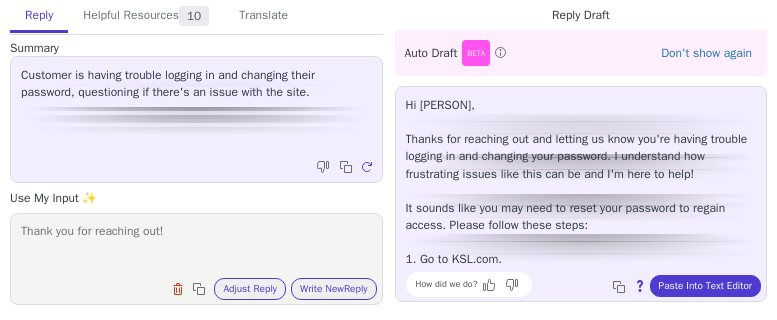 drag, startPoint x: 98, startPoint y: 260, endPoint x: 124, endPoint y: 257, distance: 26.172504 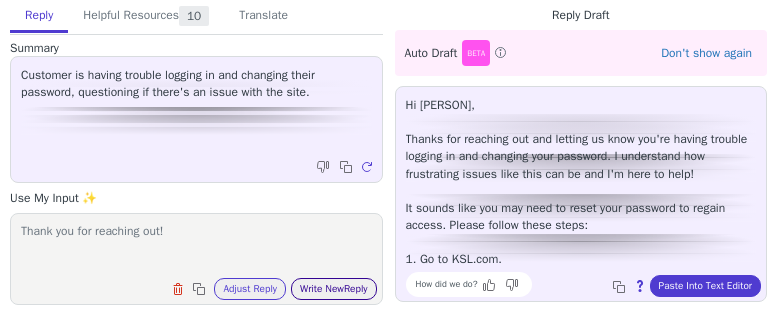 paste on "apologize and show empathy. Expound." 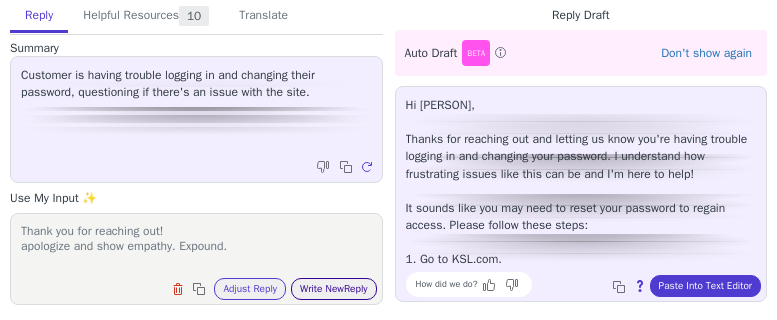 scroll, scrollTop: 1, scrollLeft: 0, axis: vertical 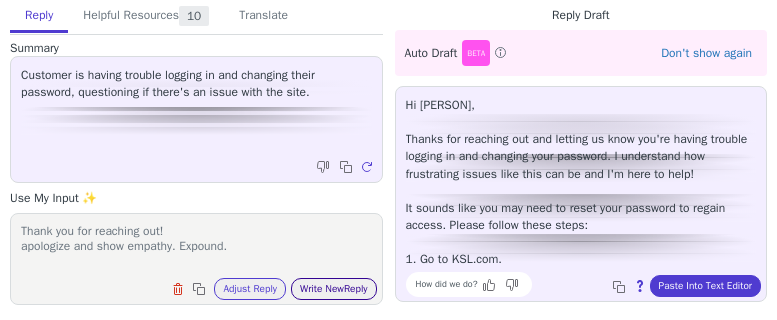 click on "Write New  Reply" at bounding box center (334, 289) 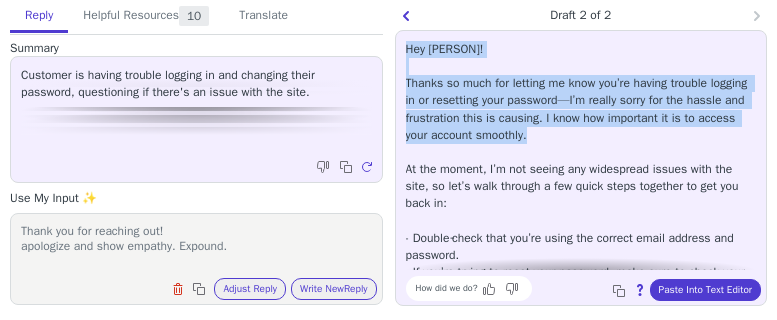 drag, startPoint x: 406, startPoint y: 43, endPoint x: 642, endPoint y: 141, distance: 255.53865 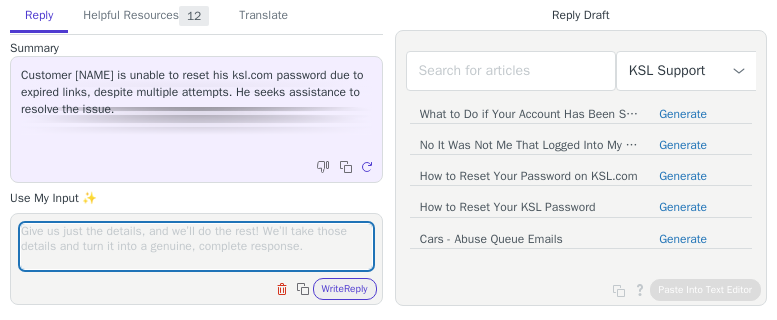 click at bounding box center (196, 246) 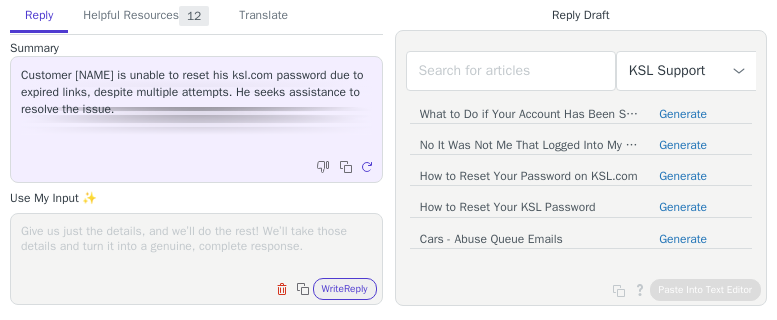 click at bounding box center (196, 246) 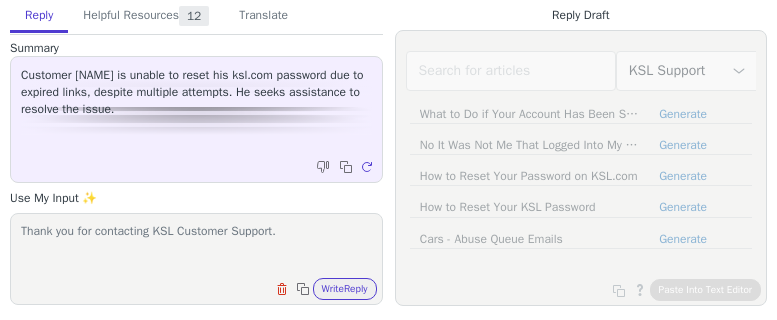 click on "Thank you for contacting KSL Customer Support." at bounding box center (196, 246) 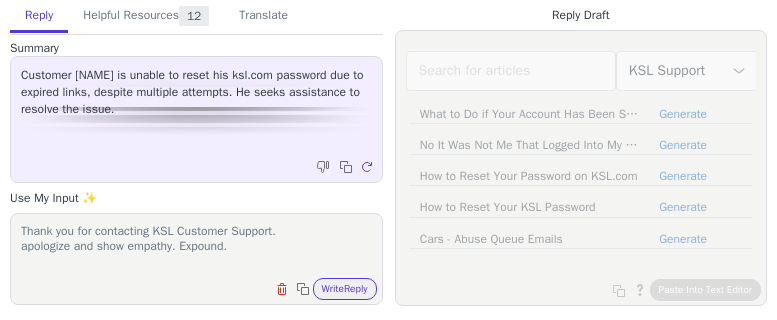 scroll, scrollTop: 1, scrollLeft: 0, axis: vertical 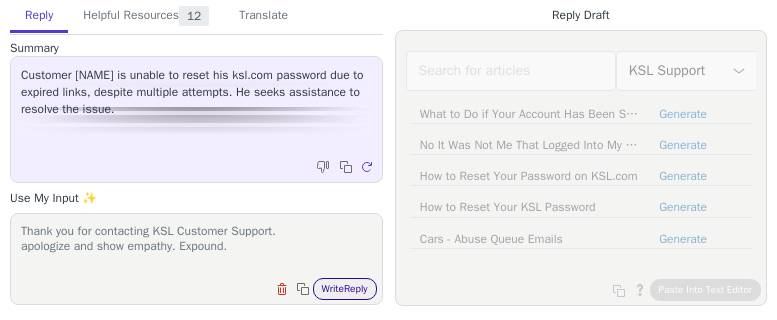 type on "Thank you for contacting KSL Customer Support.
apologize and show empathy. Expound." 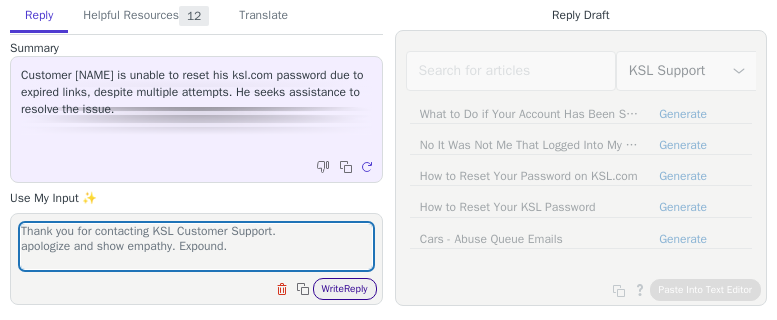 click on "Write  Reply" at bounding box center [345, 289] 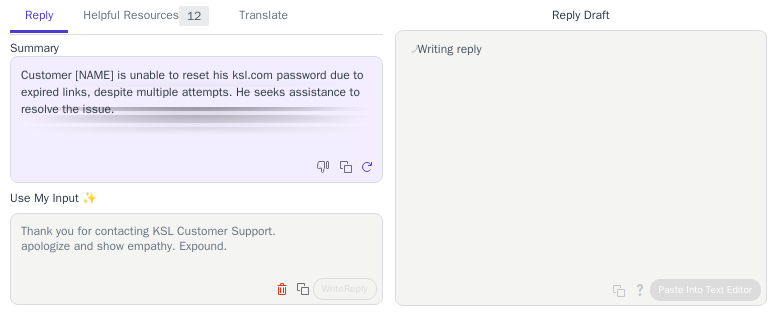 click on "Writing reply" at bounding box center [0, 0] 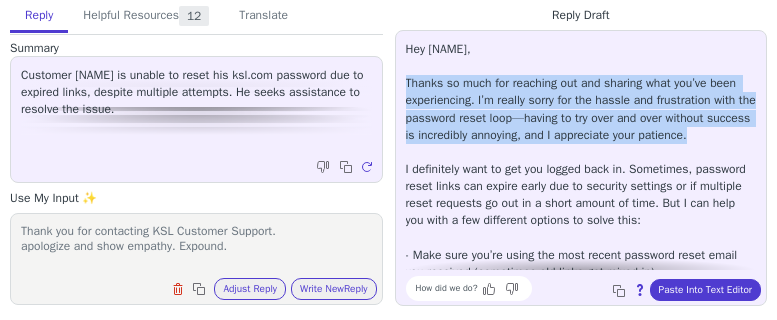 drag, startPoint x: 407, startPoint y: 80, endPoint x: 592, endPoint y: 153, distance: 198.88188 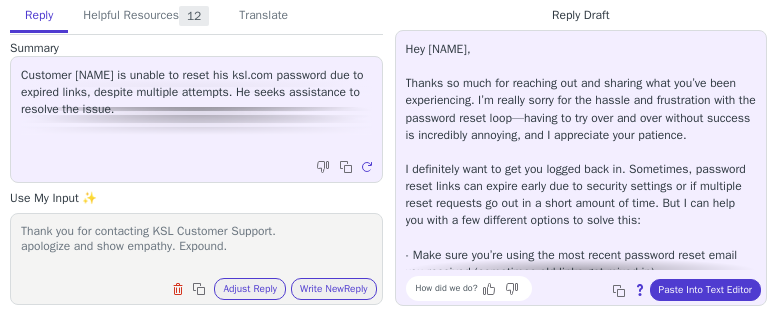 click on "Hey [NAME], Thanks so much for reaching out and sharing what you’ve been experiencing. I’m really sorry for the hassle and frustration with the password reset loop—having to try over and over without success is incredibly annoying, and I appreciate your patience. I definitely want to get you logged back in. Sometimes, password reset links can expire early due to security settings or if multiple reset requests go out in a short amount of time. But I can help you with a few different options to solve this: - Make sure you’re using the most recent password reset email you received (sometimes old links get mixed in). - Try copying the reset link directly and pasting it into a new browser window, rather than clicking directly from the email. - Clear your browser’s cookies and cache or use a different browser altogether, in case there’s a caching conflict. - If you use a mobile device, try the password reset process there as well." at bounding box center (581, 289) 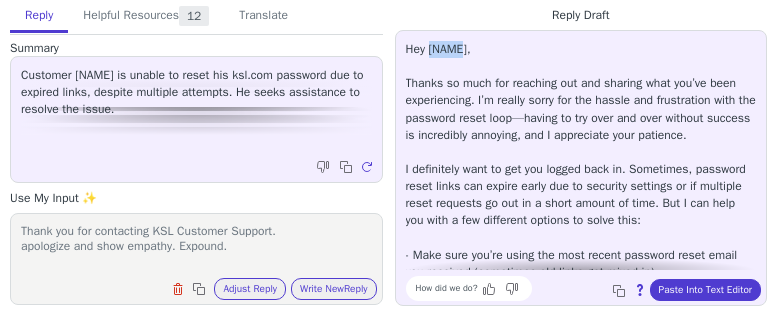 click on "Hey Ruben, Thanks so much for reaching out and sharing what you’ve been experiencing. I’m really sorry for the hassle and frustration with the password reset loop—having to try over and over without success is incredibly annoying, and I appreciate your patience. I definitely want to get you logged back in. Sometimes, password reset links can expire early due to security settings or if multiple reset requests go out in a short amount of time. But I can help you with a few different options to solve this: - Make sure you’re using the most recent password reset email you received (sometimes old links get mixed in). - Try copying the reset link directly and pasting it into a new browser window, rather than clicking directly from the email. - Clear your browser’s cookies and cache or use a different browser altogether, in case there’s a caching conflict. - If you use a mobile device, try the password reset process there as well." at bounding box center (581, 289) 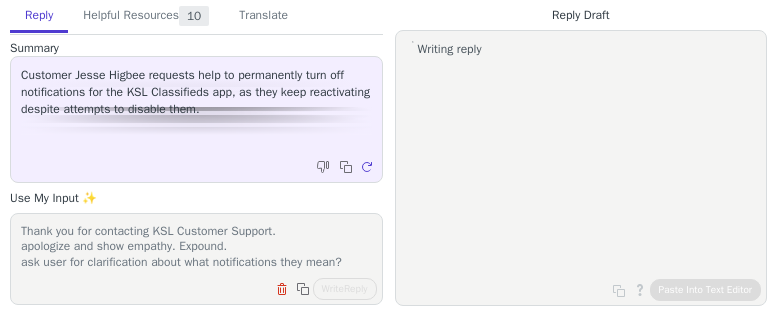 scroll, scrollTop: 0, scrollLeft: 0, axis: both 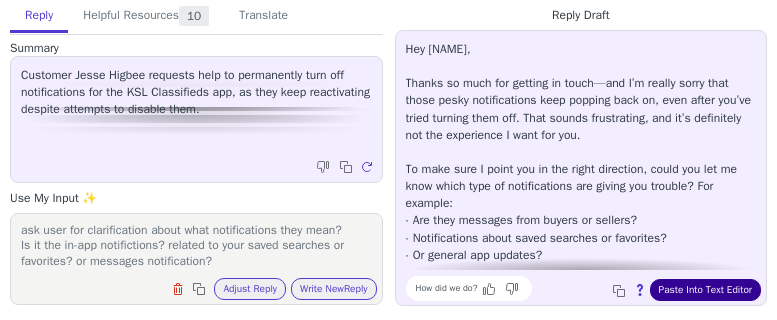 click on "Paste Into Text Editor" at bounding box center [705, 290] 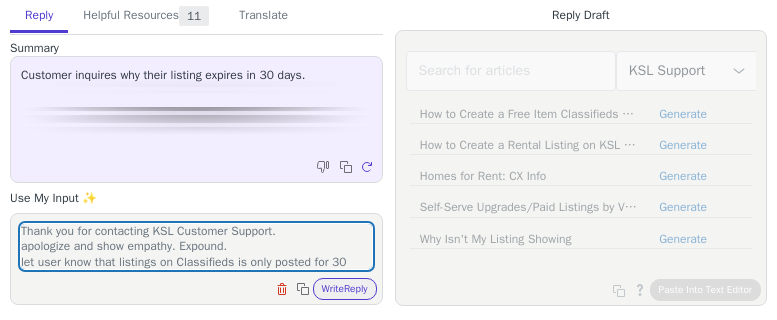 scroll, scrollTop: 0, scrollLeft: 0, axis: both 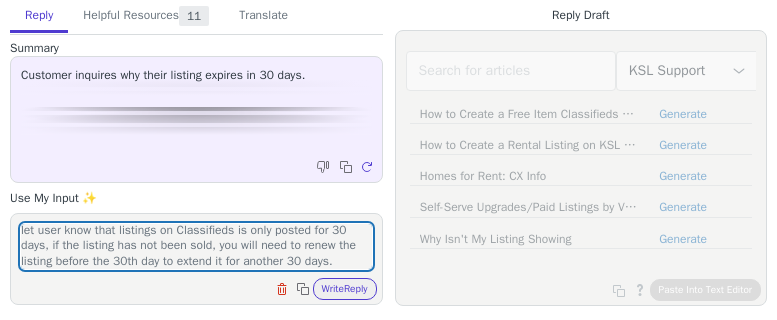 type on "Thank you for contacting KSL Customer Support.
apologize and show empathy. Expound.
let user know that listings on Classifieds is only posted for 30 days, if the listing has not been sold, you will need to renew the listing before the 30th day to extend it for another 30 days." 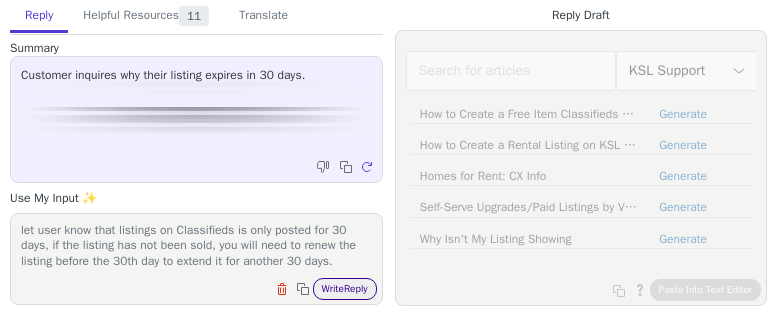 click on "Write  Reply" at bounding box center [345, 289] 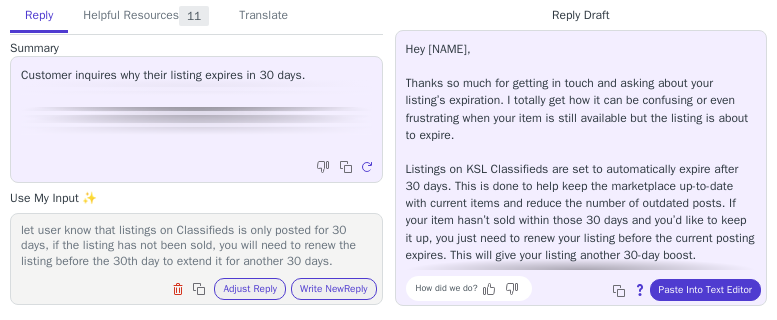 click on "Hey Karen, Thanks so much for getting in touch and asking about your listing’s expiration. I totally get how it can be confusing or even frustrating when your item is still available but the listing is about to expire. Listings on KSL Classifieds are set to automatically expire after 30 days. This is done to help keep the marketplace up-to-date with current items and reduce the number of outdated posts. If your item hasn’t sold within those 30 days and you’d like to keep it up, you just need to renew your listing before the current posting expires. This will give your listing another 30-day boost. Here’s how you can do that next time: - Log into your KSL account. - Go to your “My Listings” section. - Find the item you want to renew and click on the “Renew” button. If you have more questions or need help with renewing your listing, please reply to this message—I’m always happy to help! How did we do?   Copy to clipboard About this reply Paste Into Text Editor" at bounding box center (581, 168) 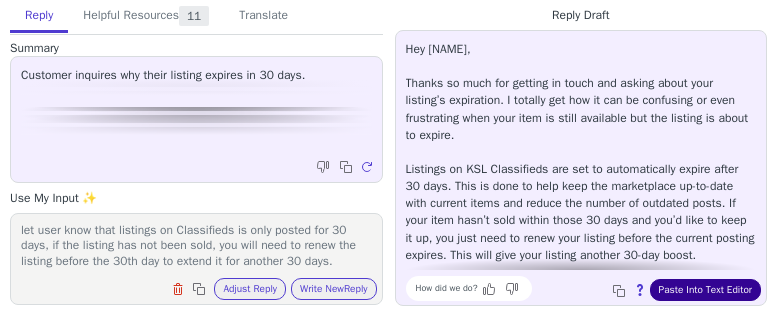 click on "Paste Into Text Editor" at bounding box center (705, 290) 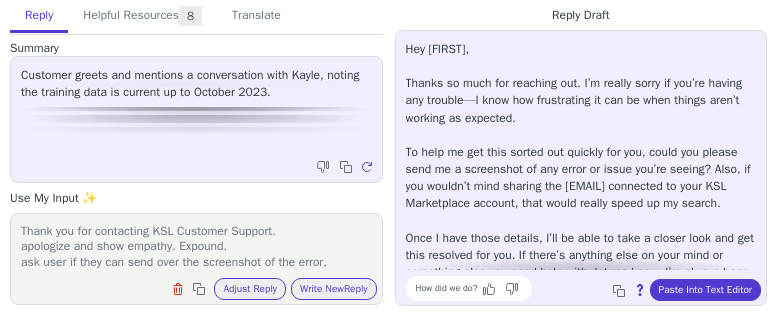 scroll, scrollTop: 0, scrollLeft: 0, axis: both 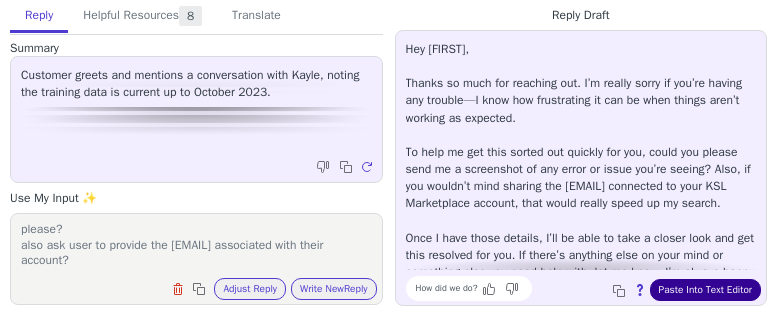 click on "Paste Into Text Editor" at bounding box center (705, 290) 